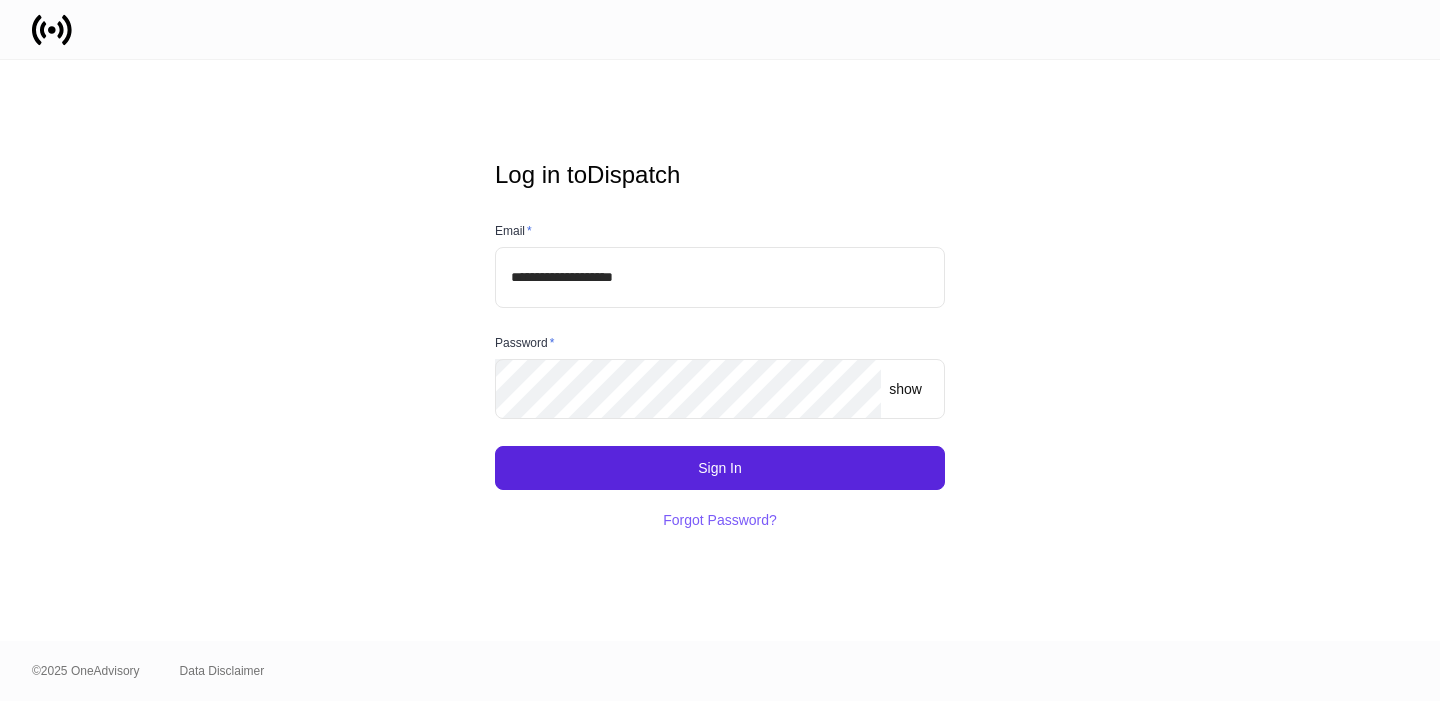 scroll, scrollTop: 0, scrollLeft: 0, axis: both 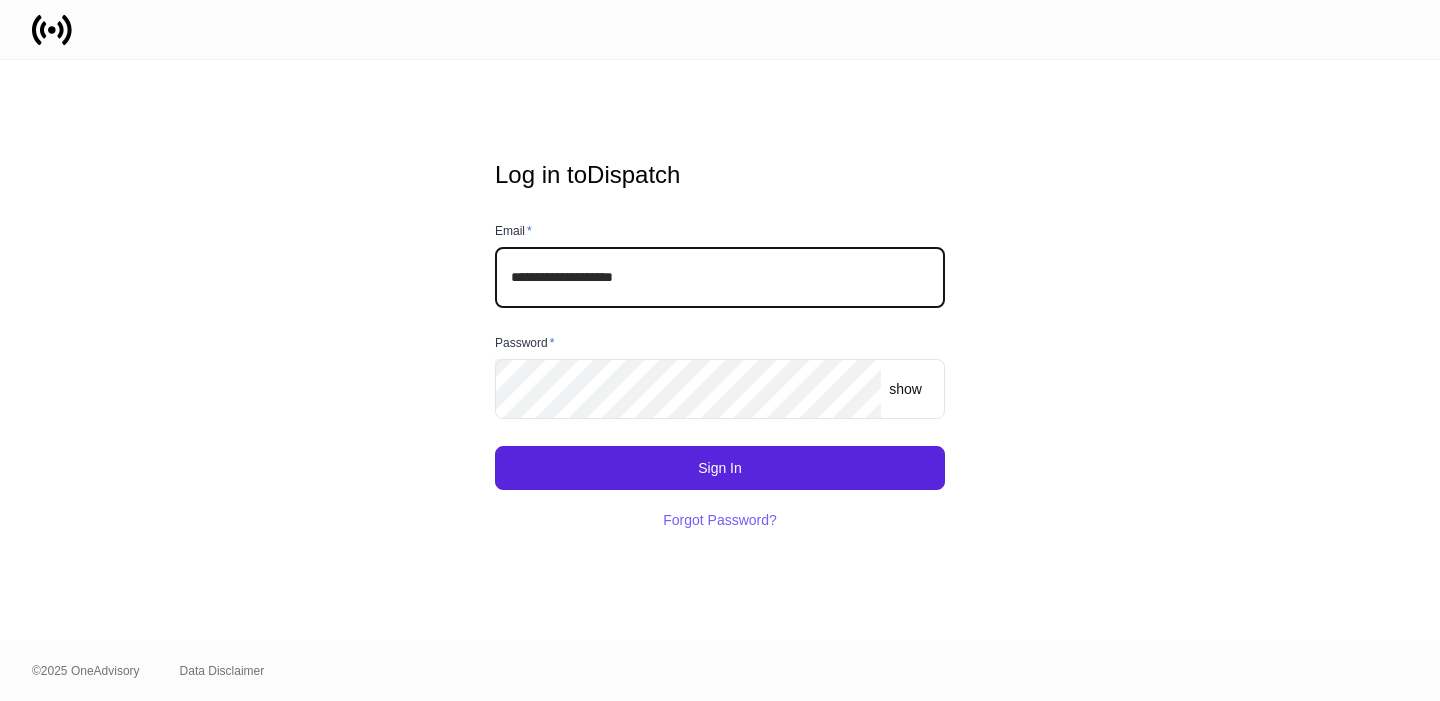 click on "**********" at bounding box center (720, 277) 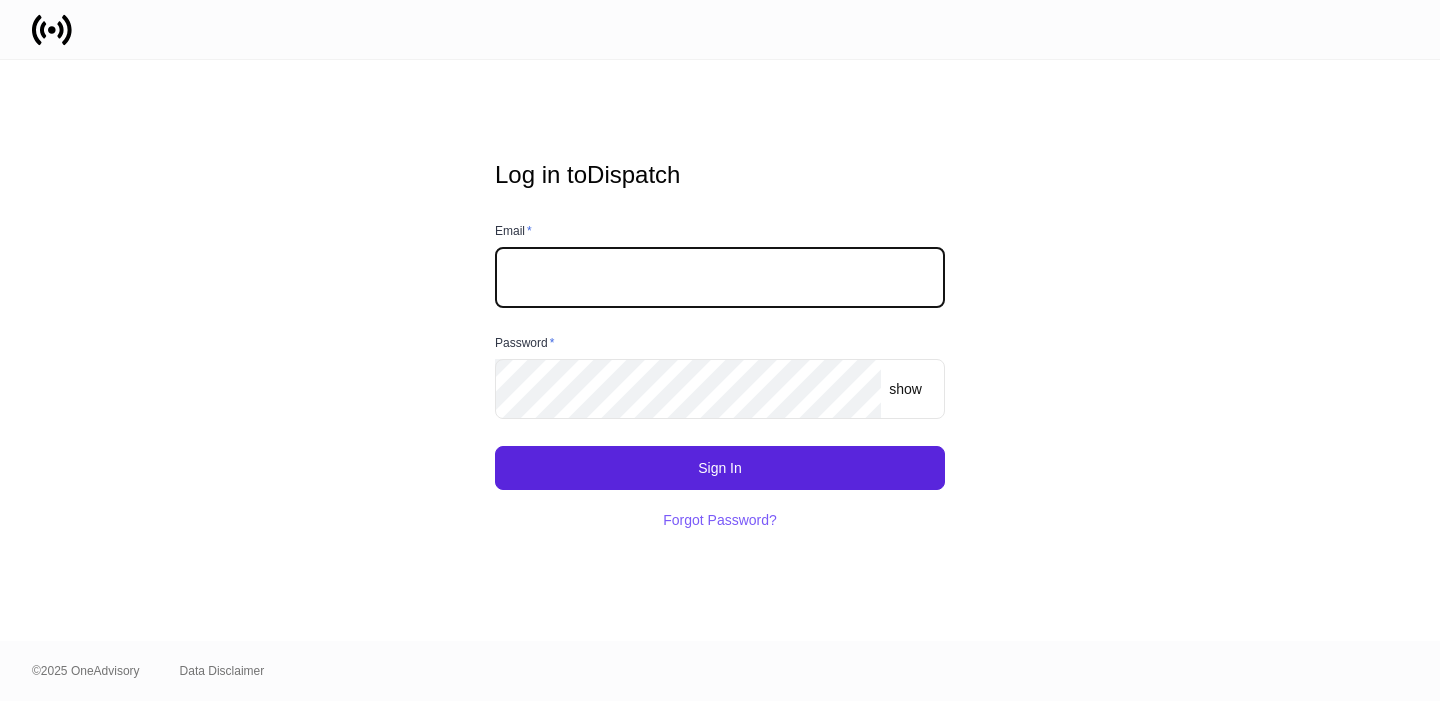 click at bounding box center [720, 29] 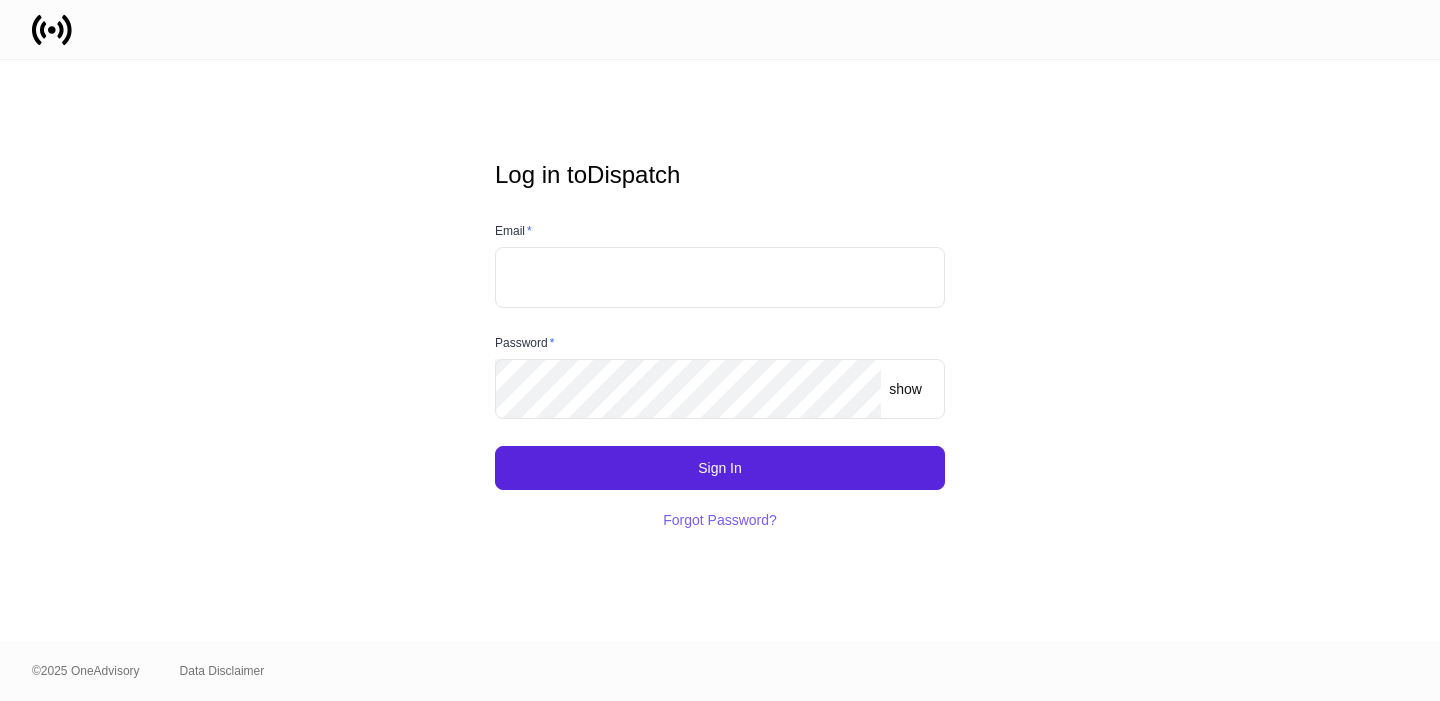click at bounding box center (720, 277) 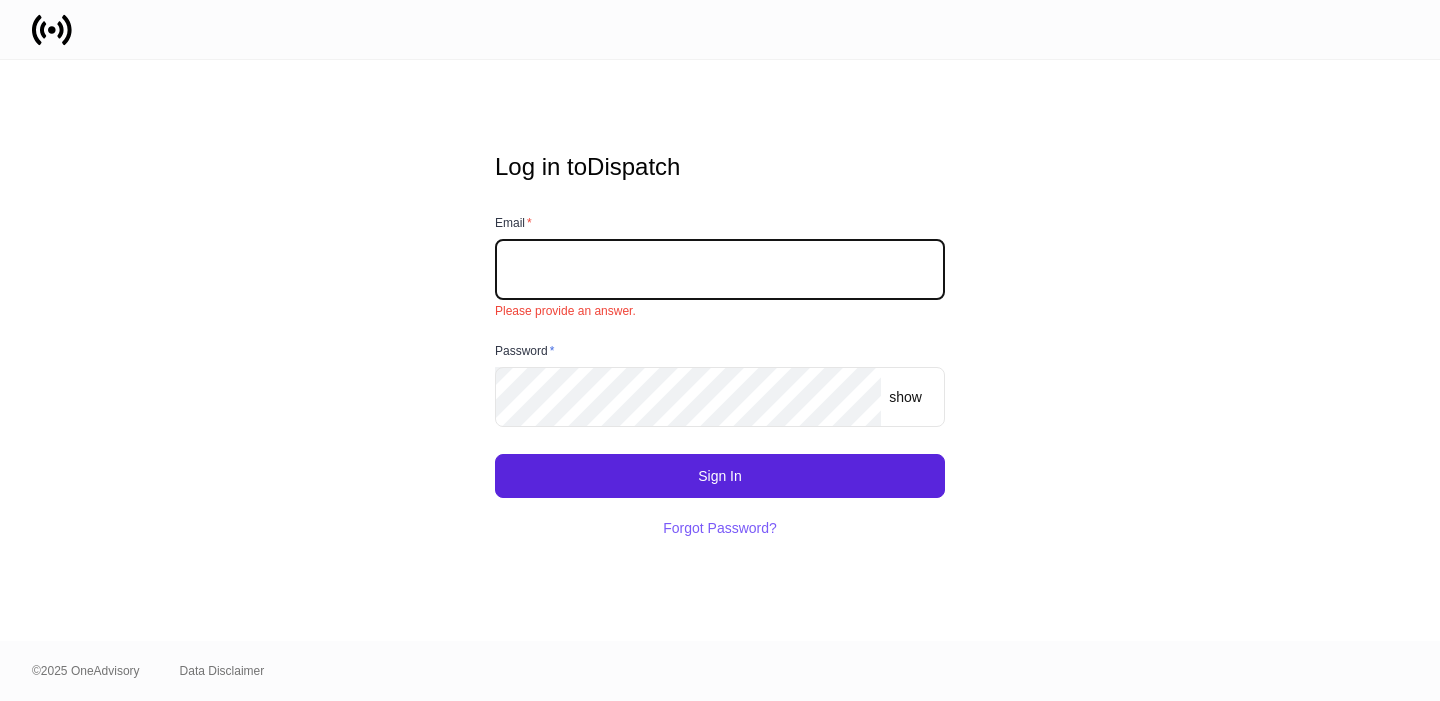 click at bounding box center (720, 269) 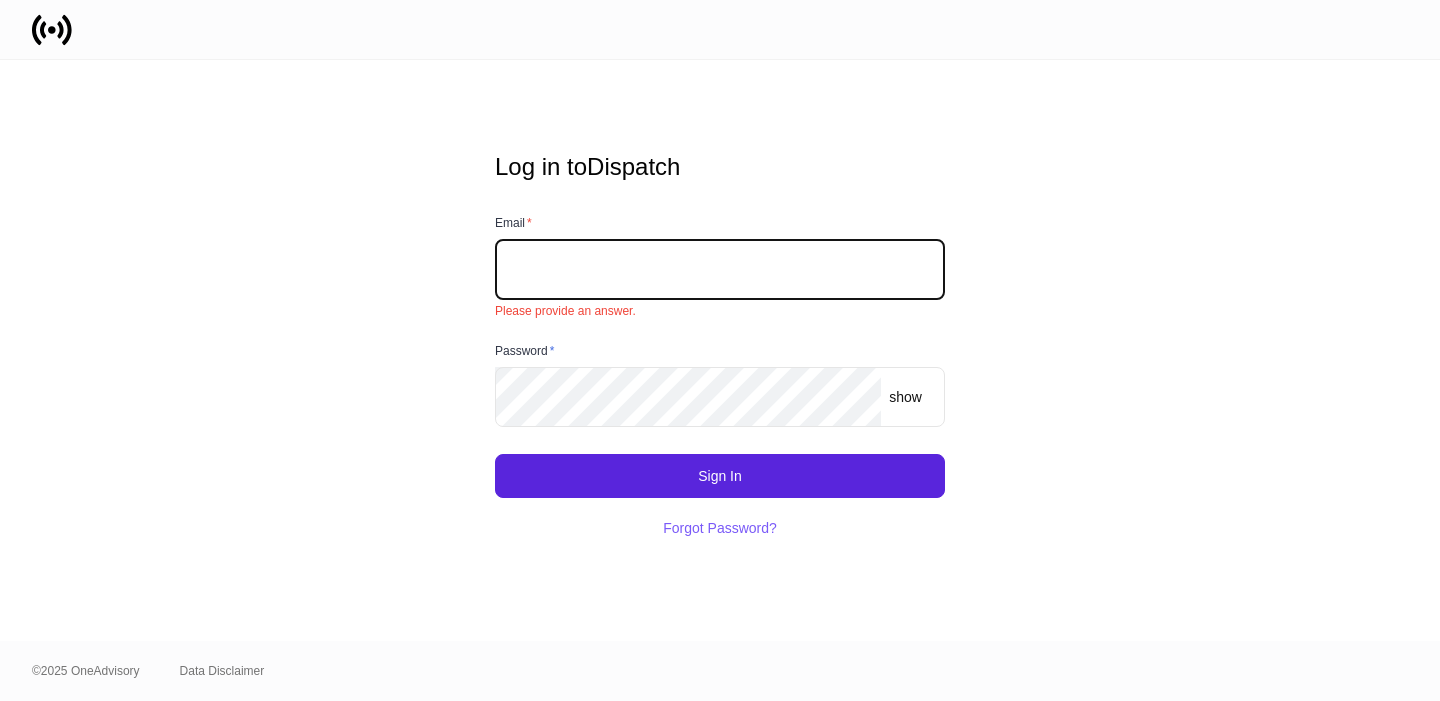 type on "**********" 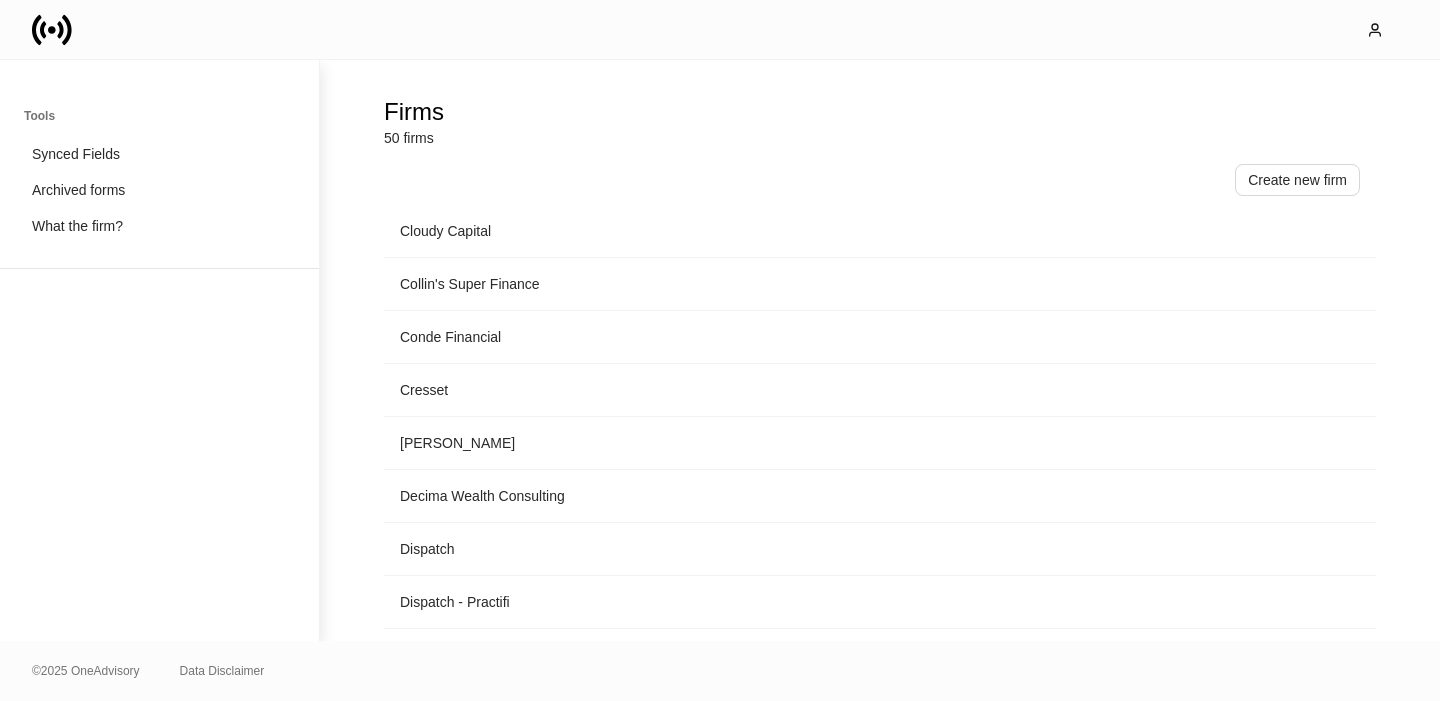 scroll, scrollTop: 824, scrollLeft: 0, axis: vertical 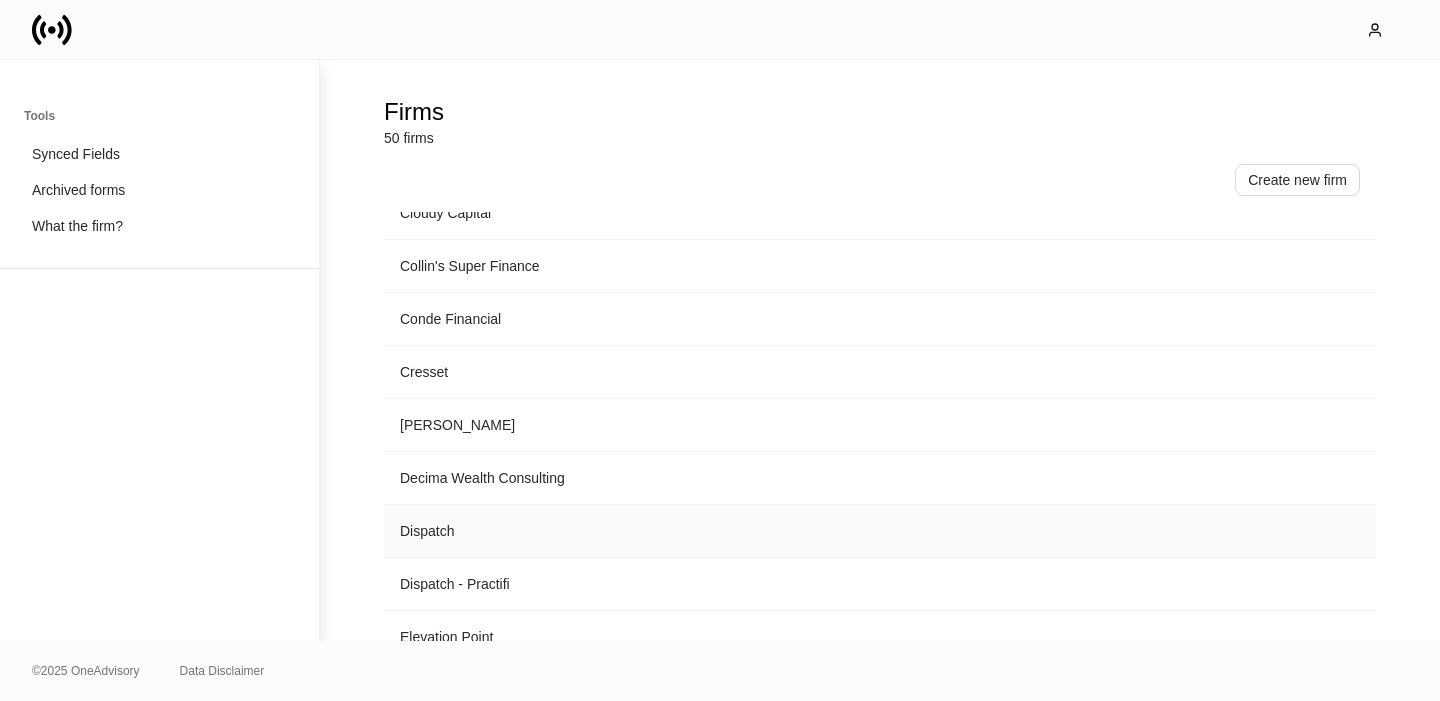 click on "Dispatch" at bounding box center [714, 531] 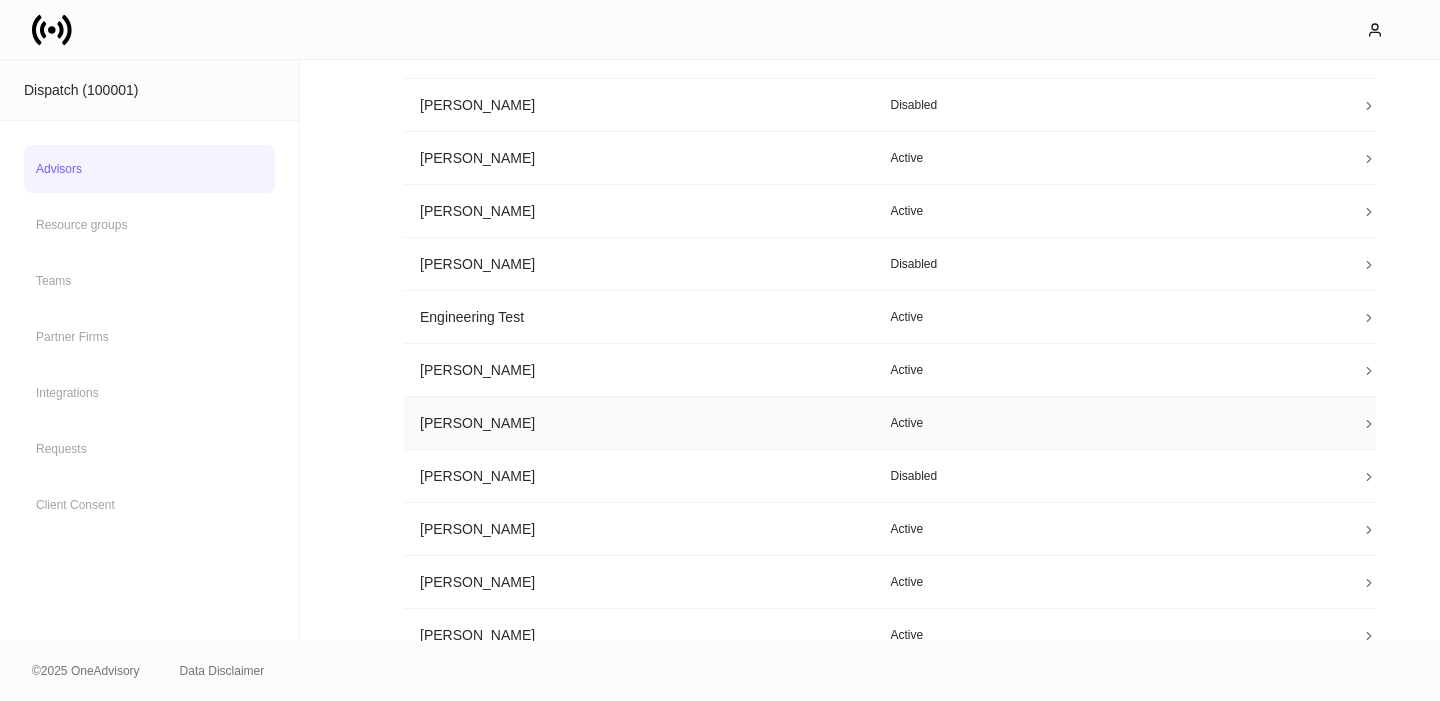 scroll, scrollTop: 348, scrollLeft: 0, axis: vertical 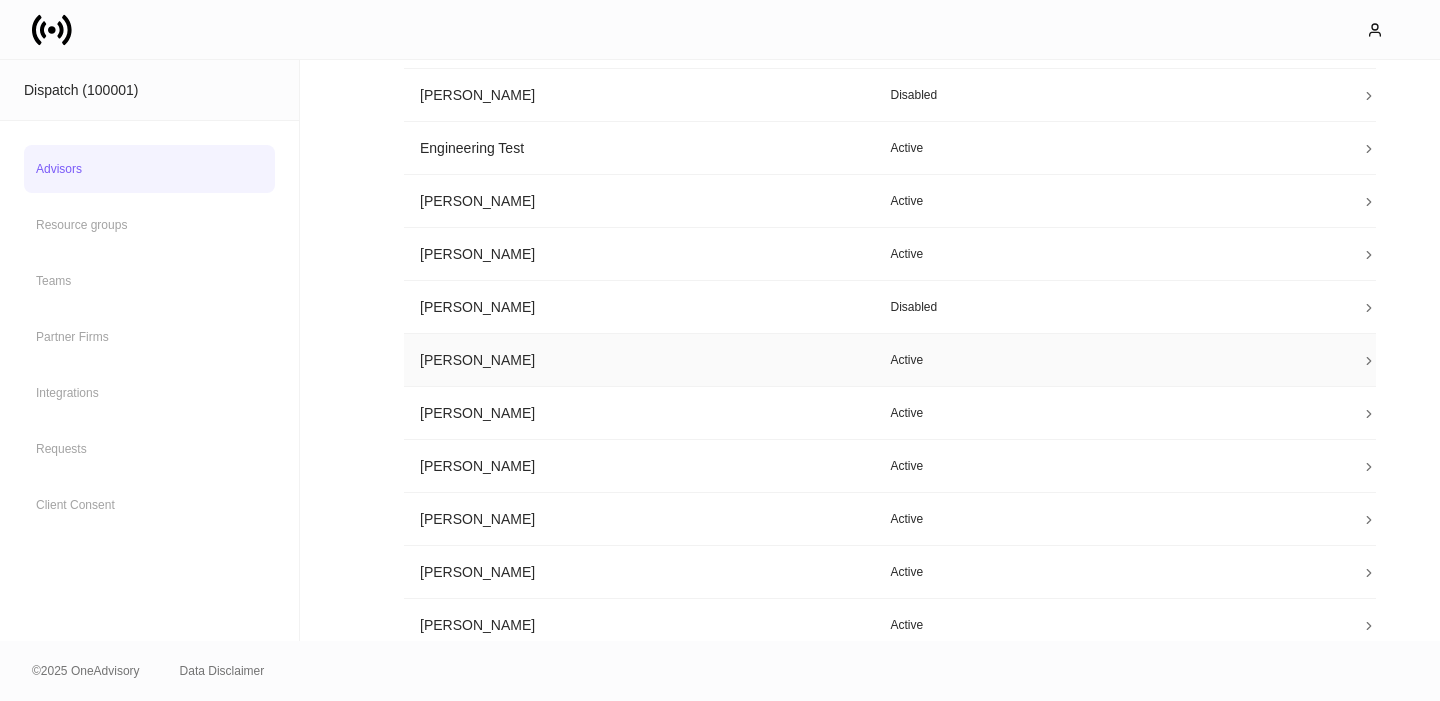 click on "[PERSON_NAME]" at bounding box center (639, 360) 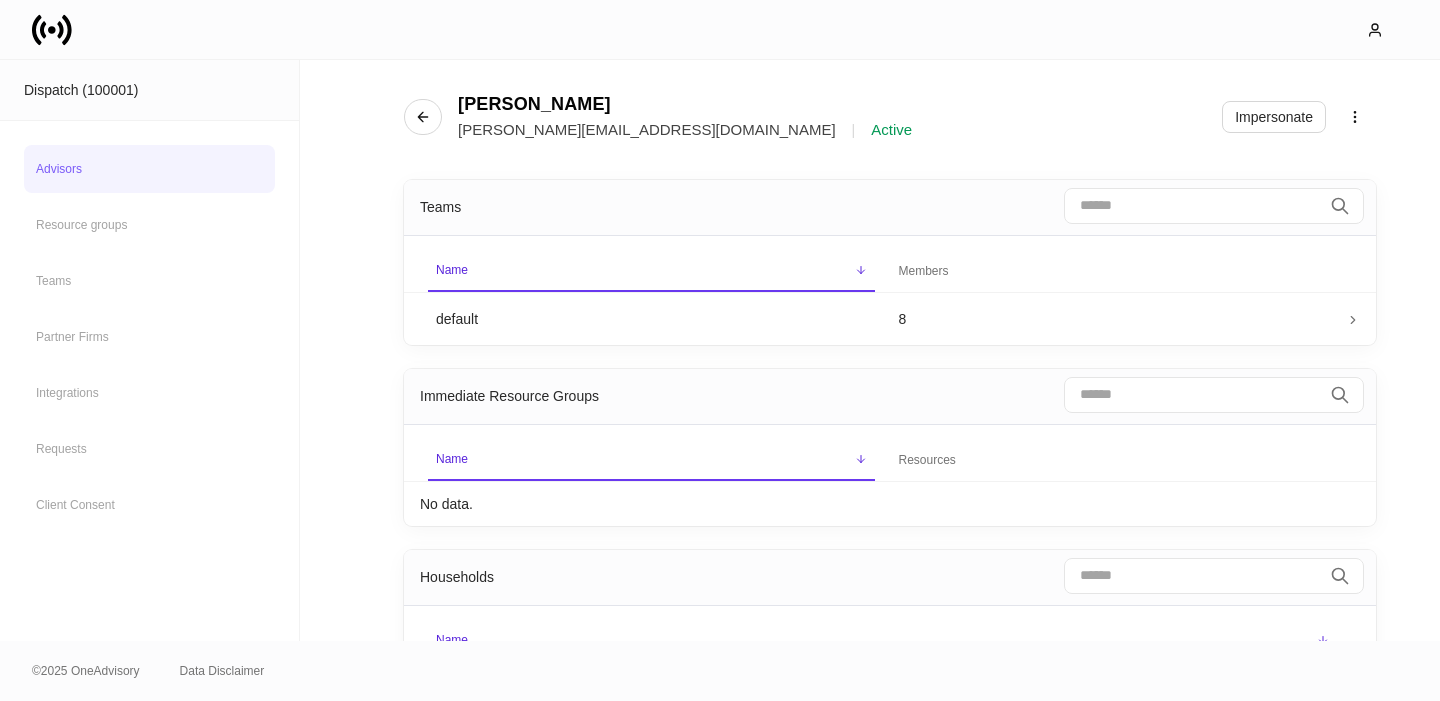 scroll, scrollTop: 0, scrollLeft: 0, axis: both 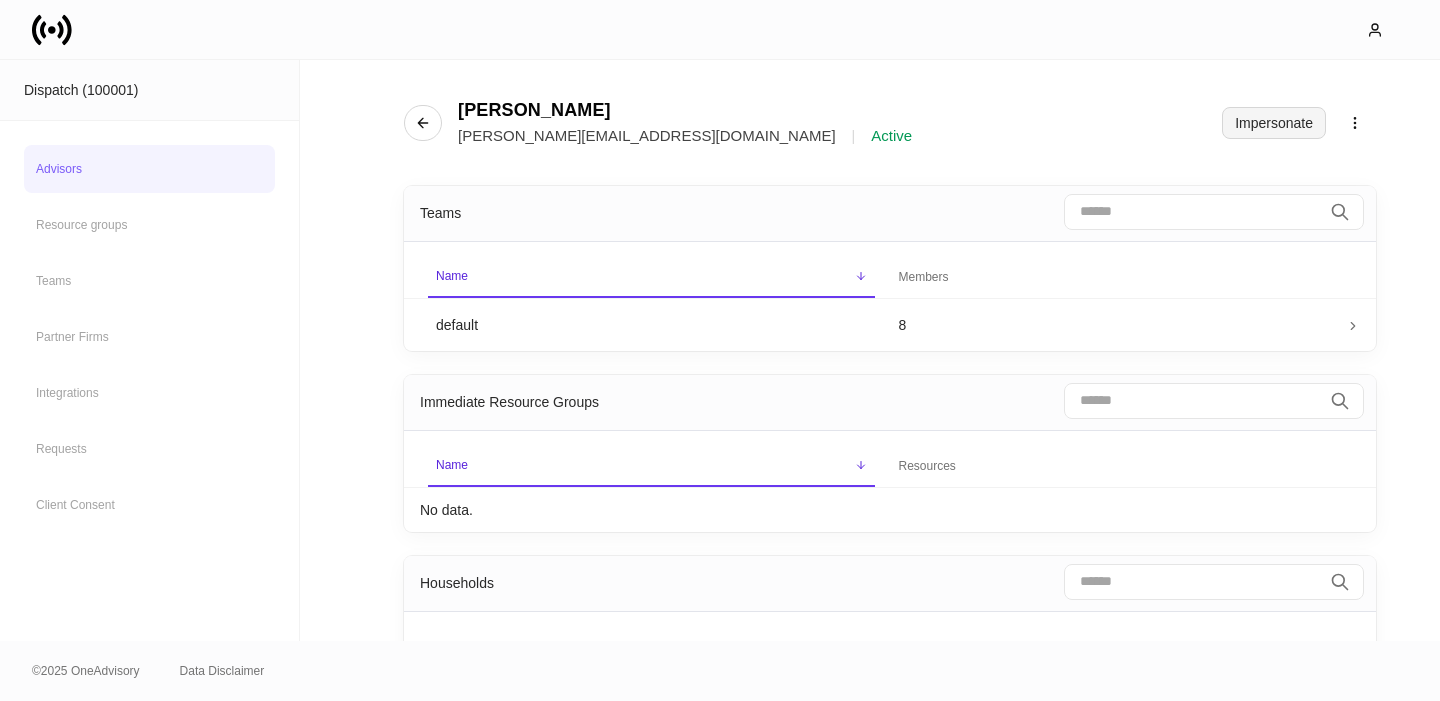 click on "Impersonate" at bounding box center (1274, 123) 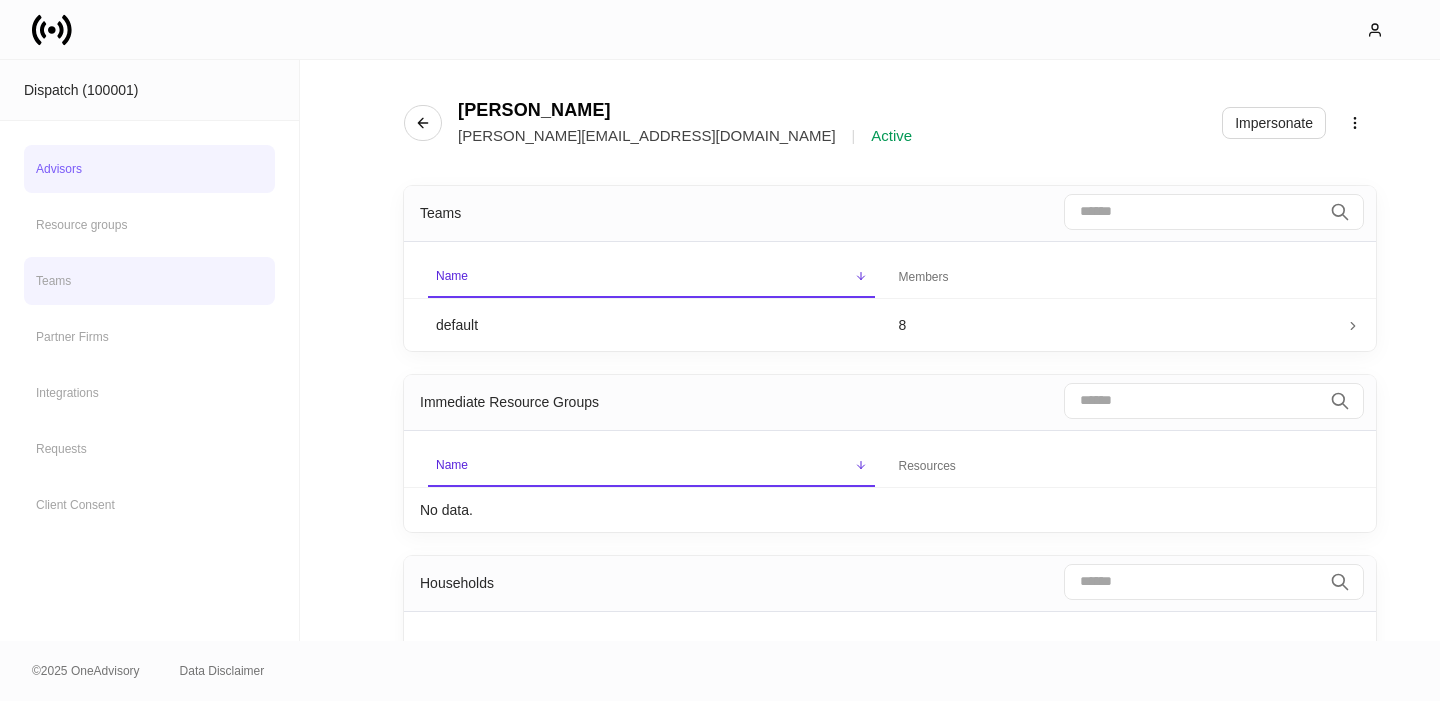 click on "Teams" at bounding box center [149, 281] 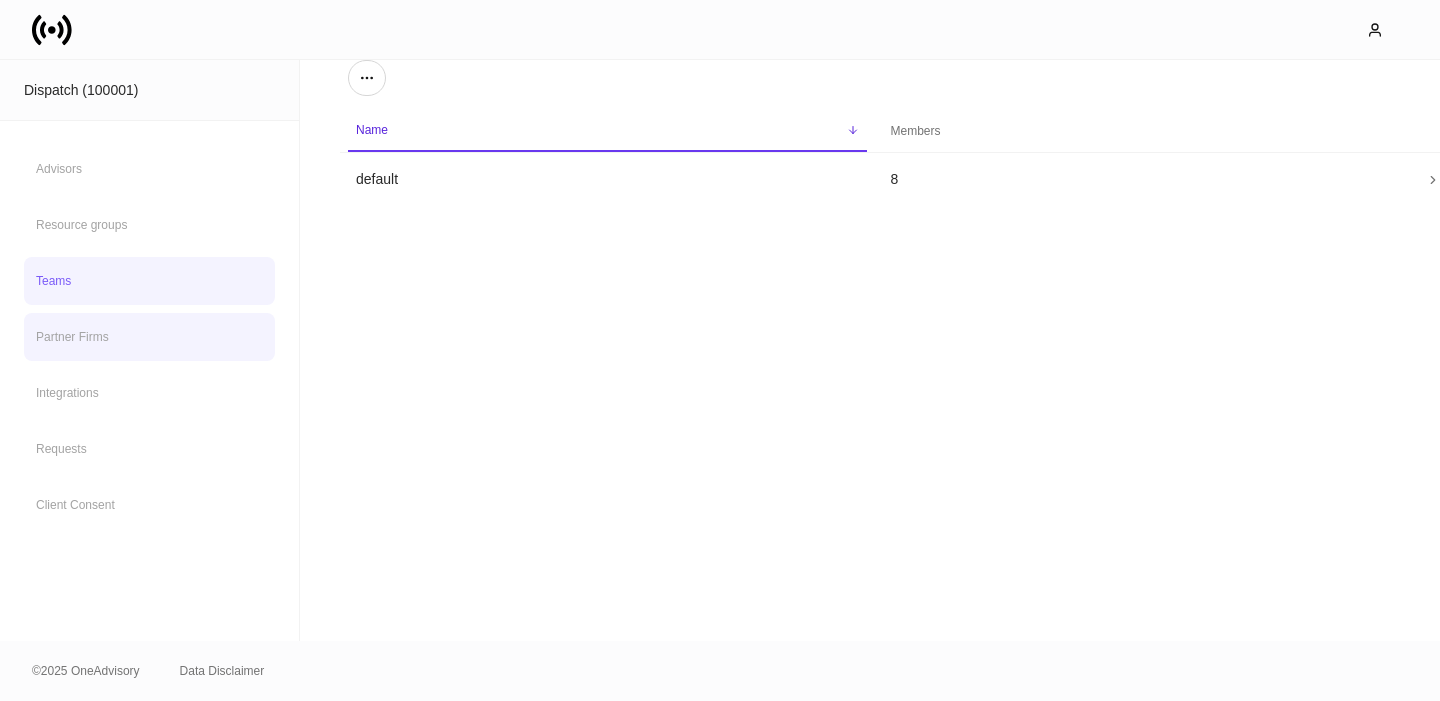 click on "Partner Firms" at bounding box center [149, 337] 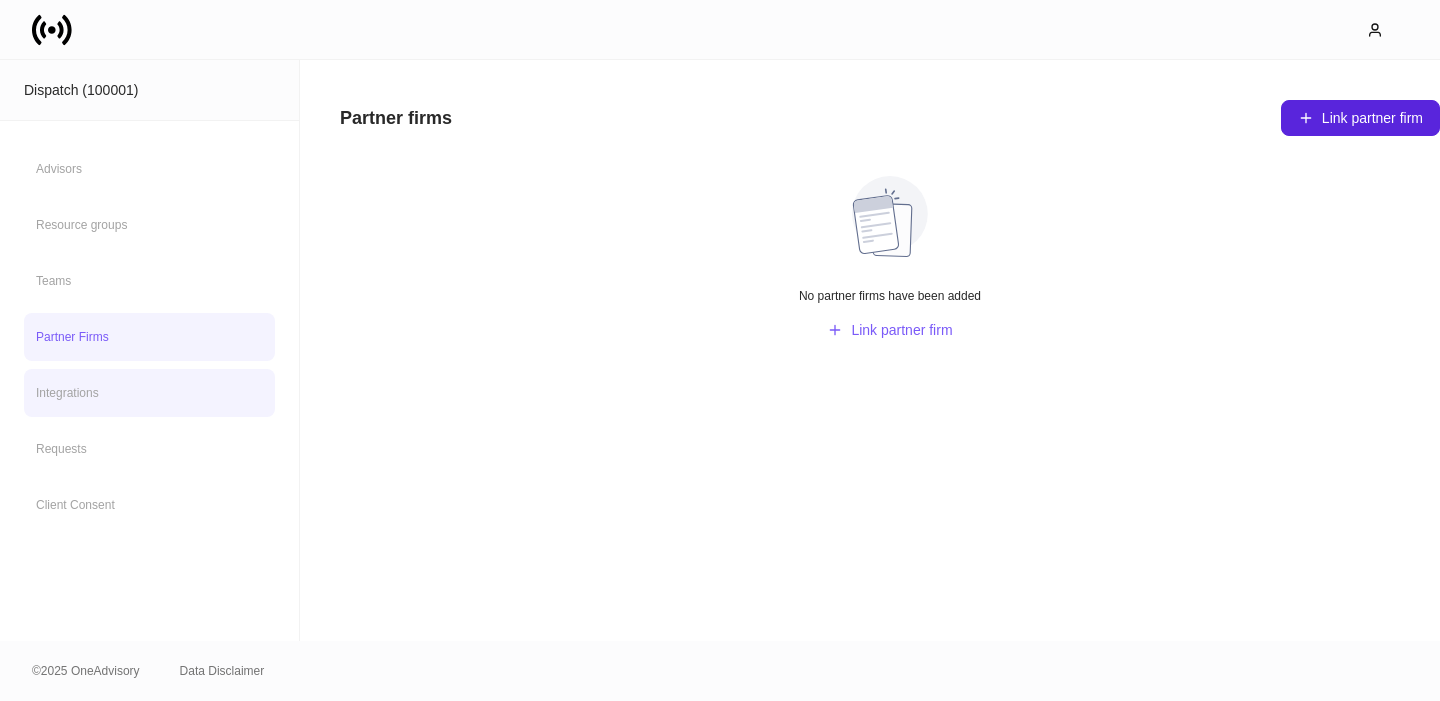 click on "Integrations" at bounding box center (149, 393) 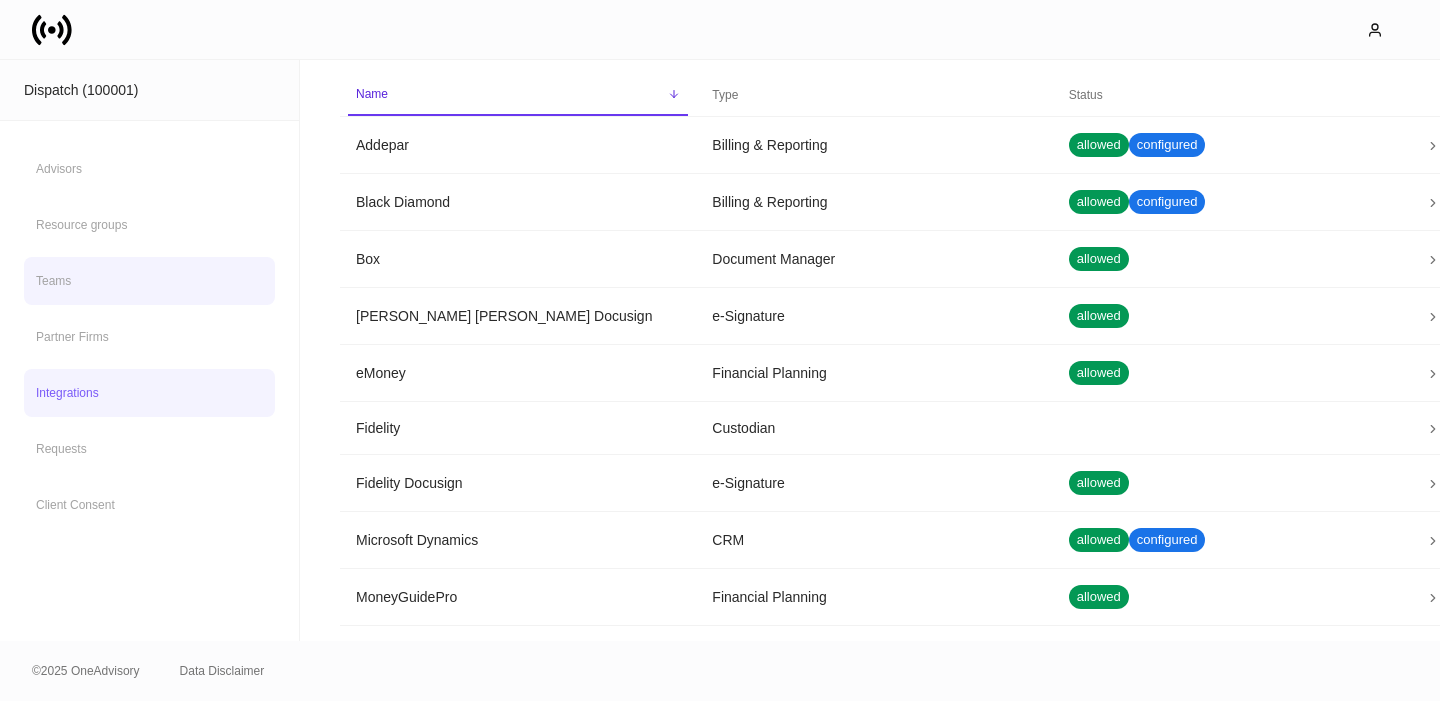 click on "Teams" at bounding box center (149, 281) 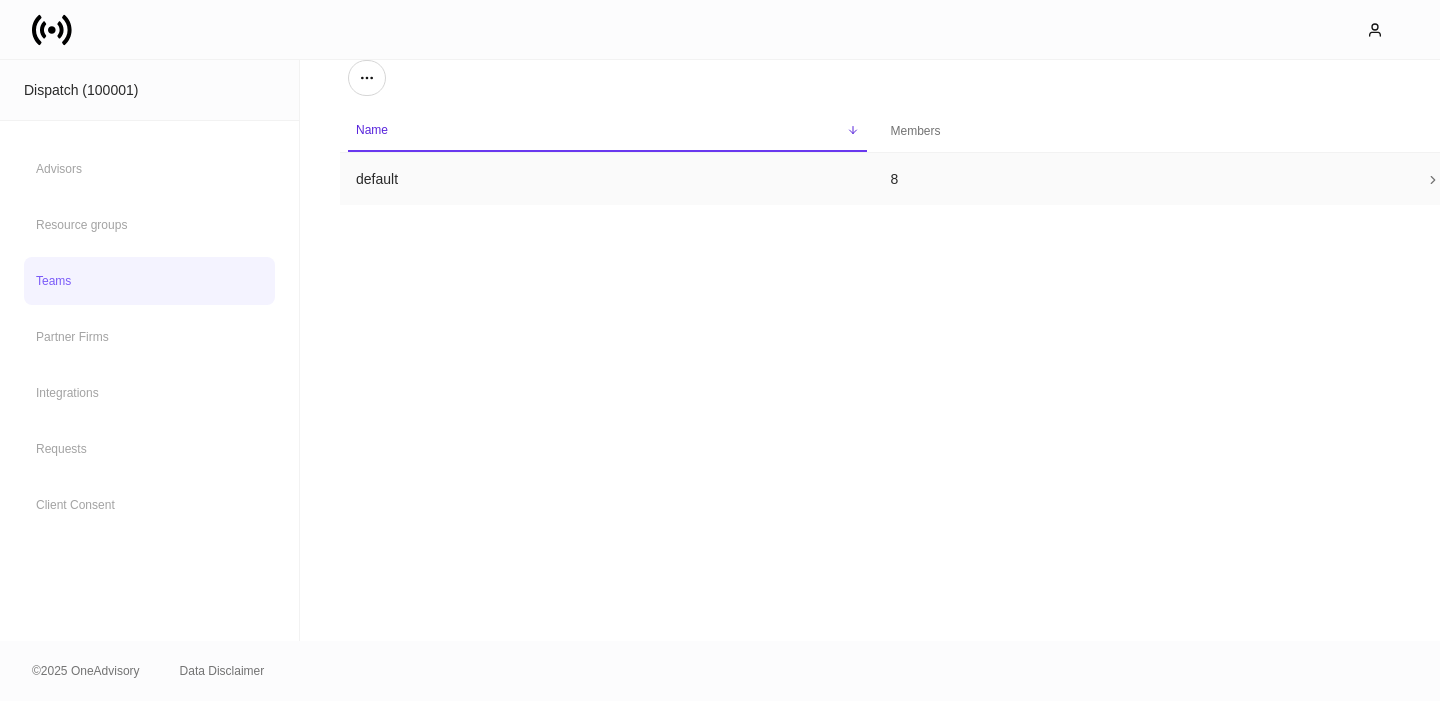 click on "default" at bounding box center (607, 179) 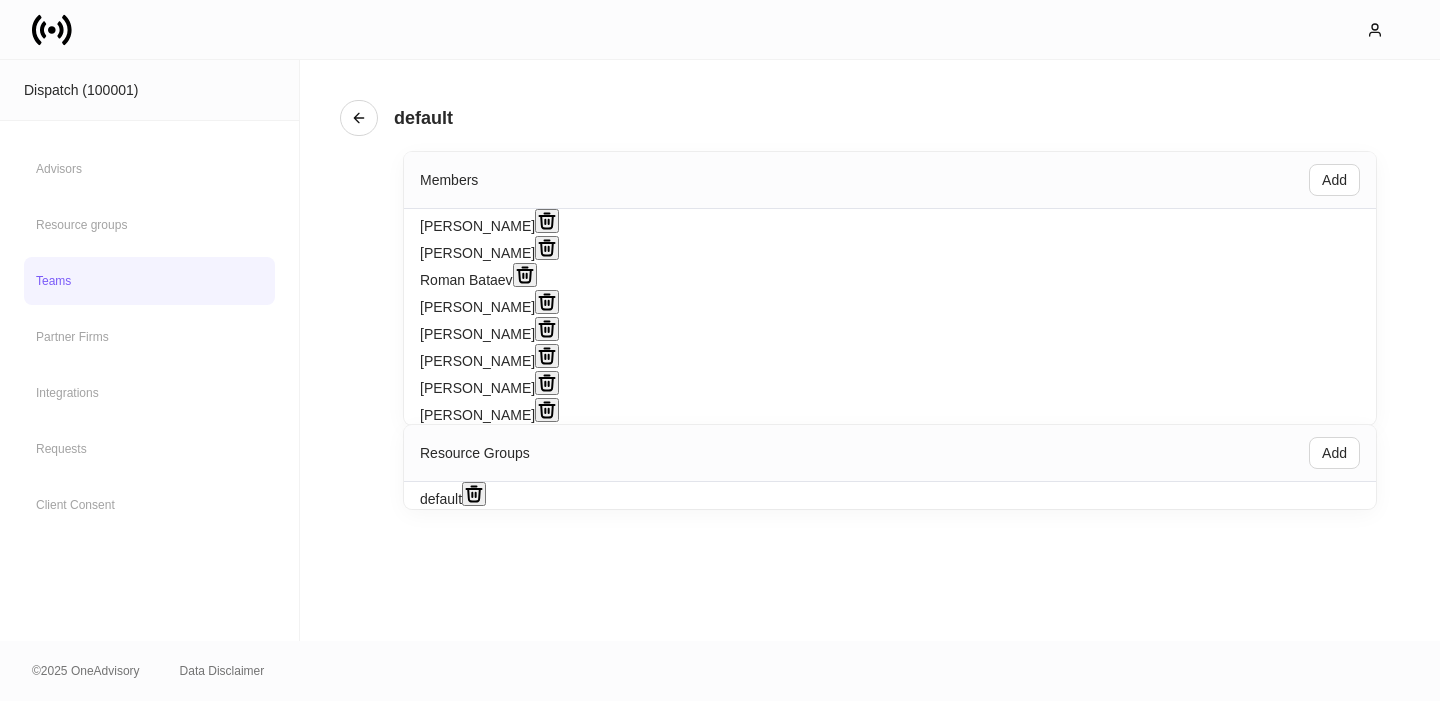 scroll, scrollTop: 0, scrollLeft: 0, axis: both 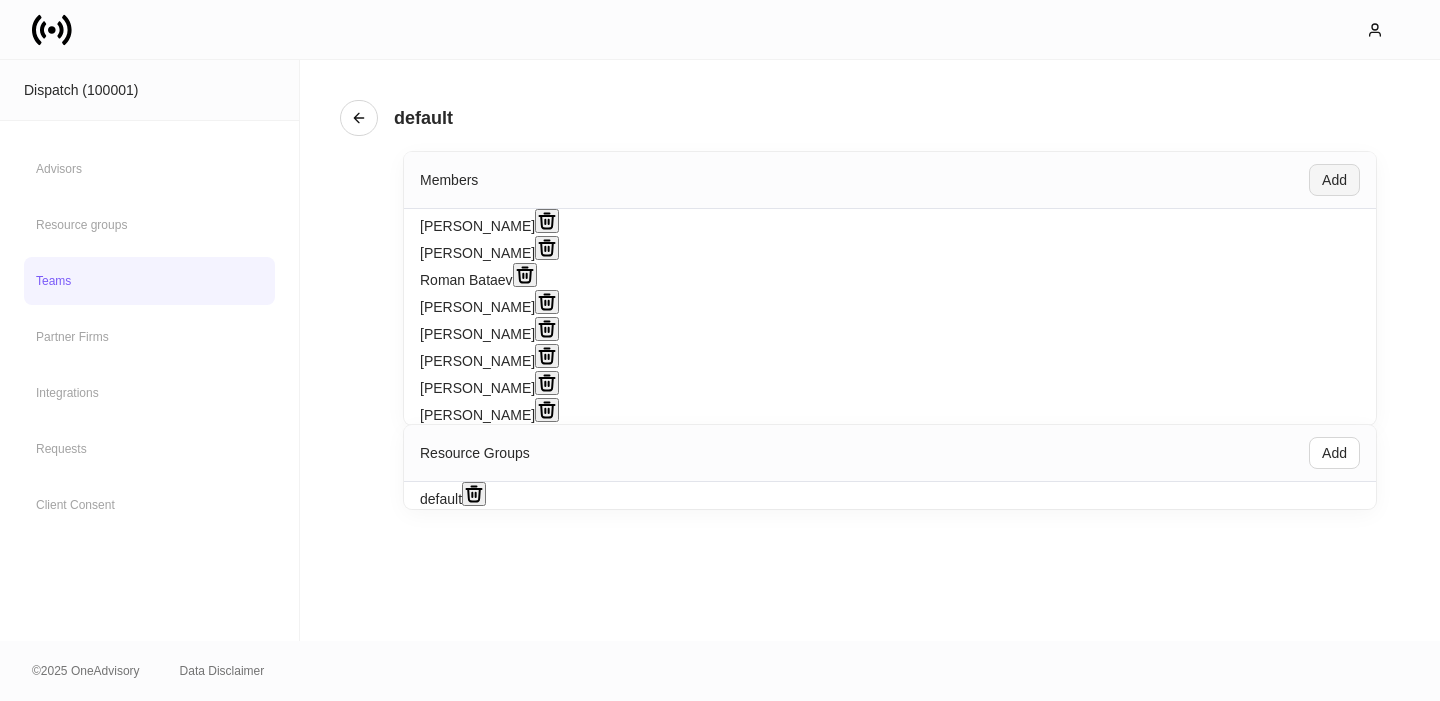 click on "Add" at bounding box center (1334, 180) 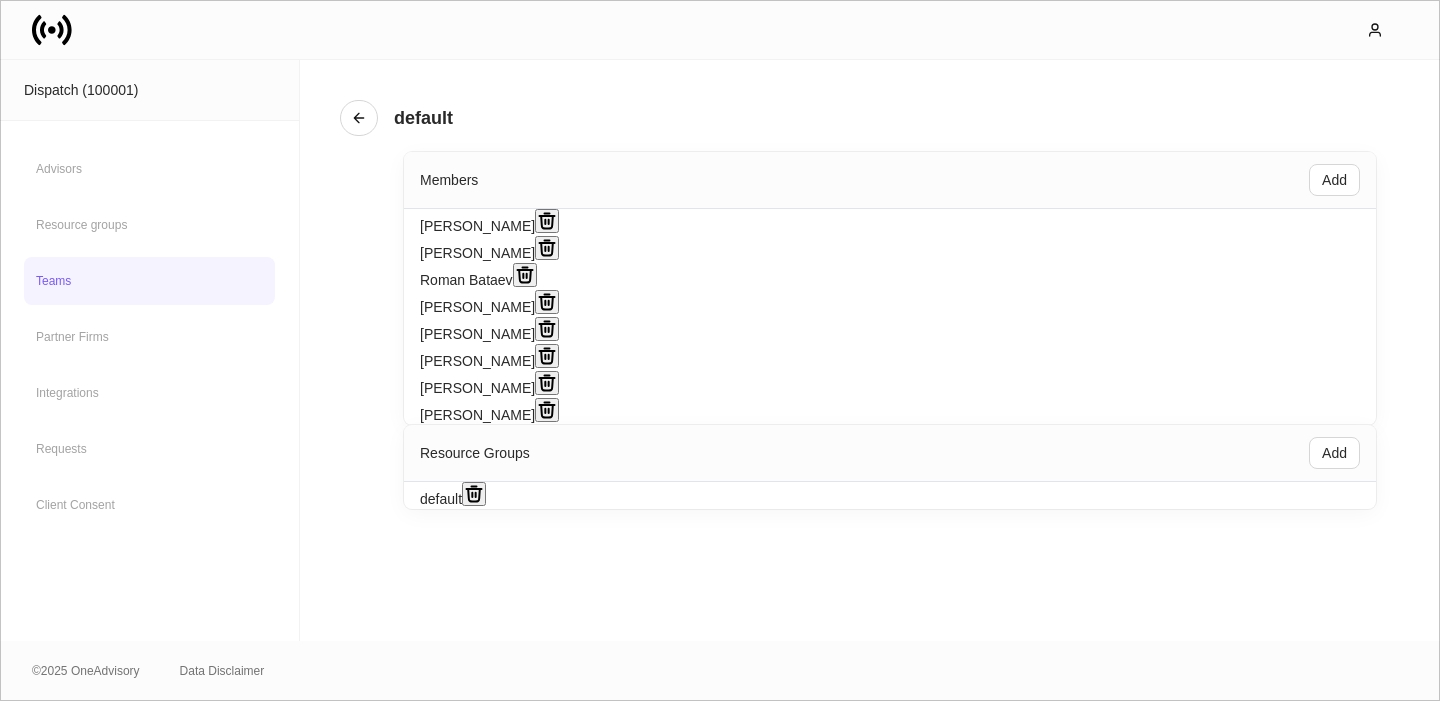 click on "Dispatch (100001) Advisors Resource groups Teams Partner Firms Integrations Requests Client Consent default Members Add [PERSON_NAME] [PERSON_NAME] [PERSON_NAME] [PERSON_NAME] [PERSON_NAME] [PERSON_NAME] [PERSON_NAME] [PERSON_NAME] Resource Groups Add default ©  2025   OneAdvisory Data Disclaimer
Add Team Member Advisor * Select... ​ Add Select... [PERSON_NAME] [PERSON_NAME] [PERSON_NAME] [PERSON_NAME] [PERSON_NAME] [PERSON_NAME] [PERSON_NAME] [PERSON_NAME] [PERSON_NAME] [PERSON_NAME] [PERSON_NAME] Engineering Test [PERSON_NAME] [PERSON_NAME] [PERSON_NAME] Roman Bataev [PERSON_NAME] [PERSON_NAME] [PERSON_NAME] [PERSON_NAME] [PERSON_NAME] [PERSON_NAME] [PERSON_NAME] [PERSON_NAME]" at bounding box center [720, 1378] 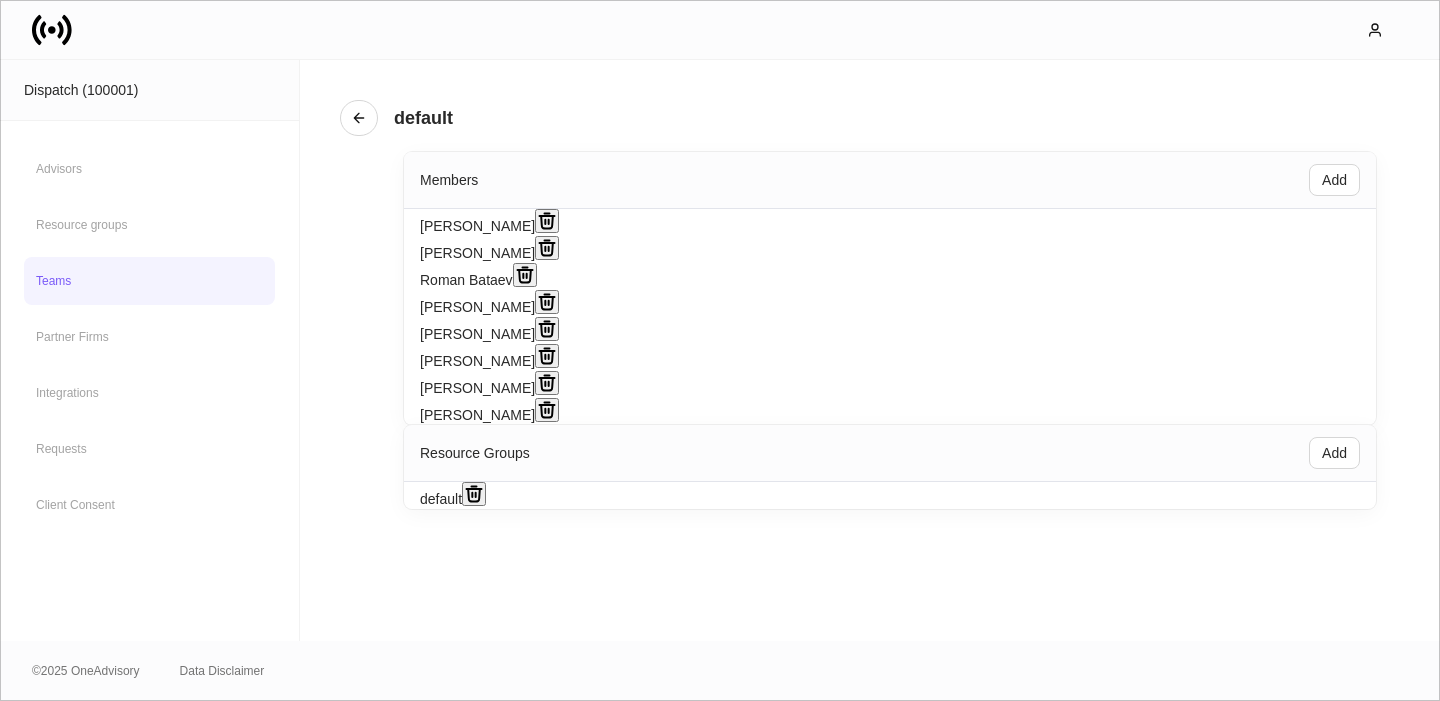 scroll, scrollTop: 166, scrollLeft: 0, axis: vertical 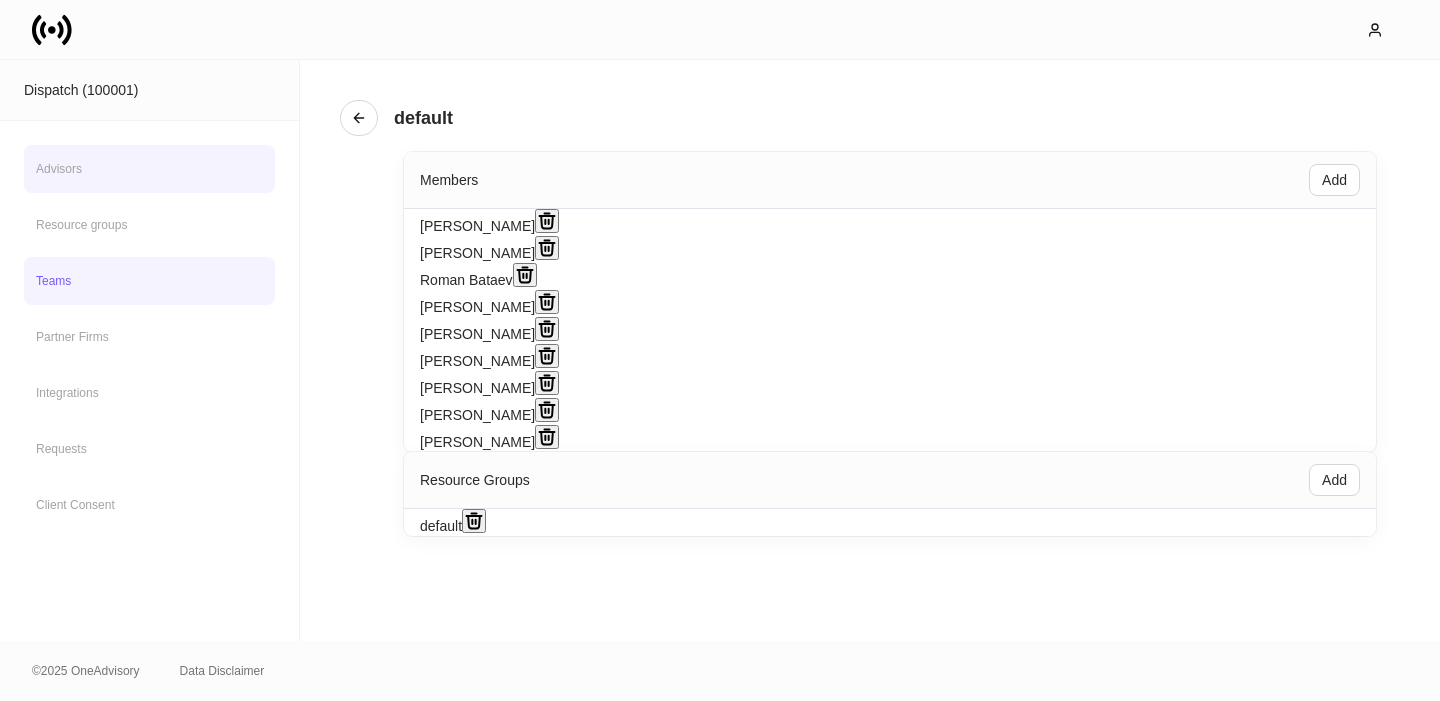 click on "Advisors" at bounding box center [149, 169] 